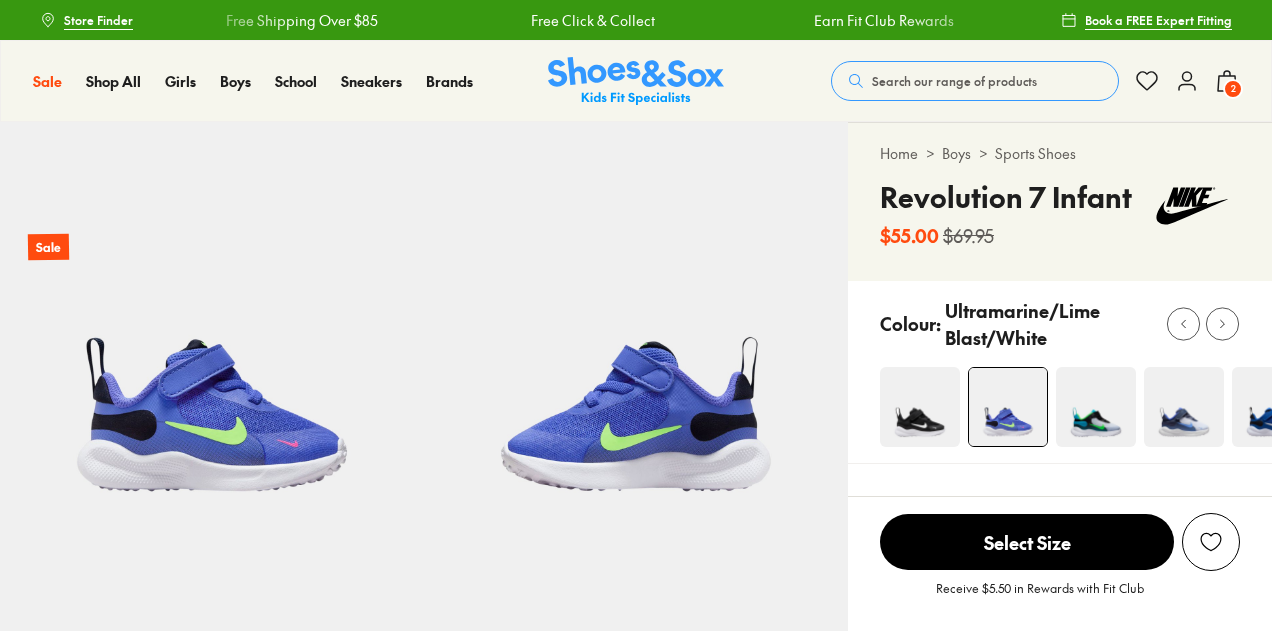 select on "*" 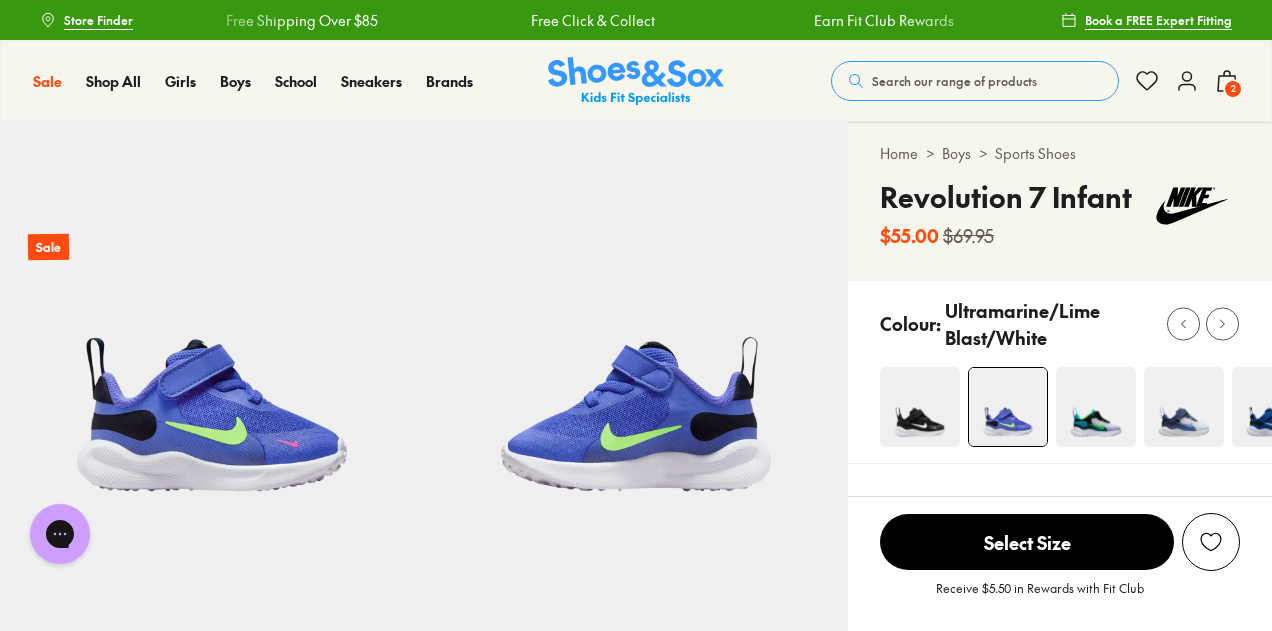 scroll, scrollTop: 0, scrollLeft: 0, axis: both 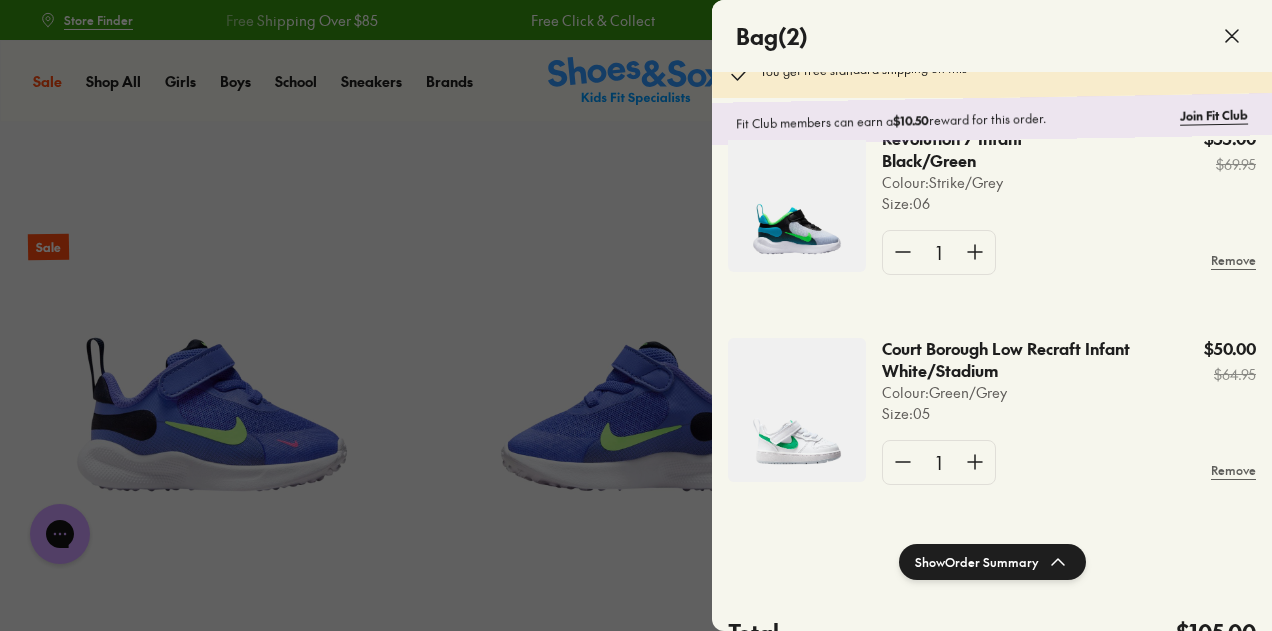 click 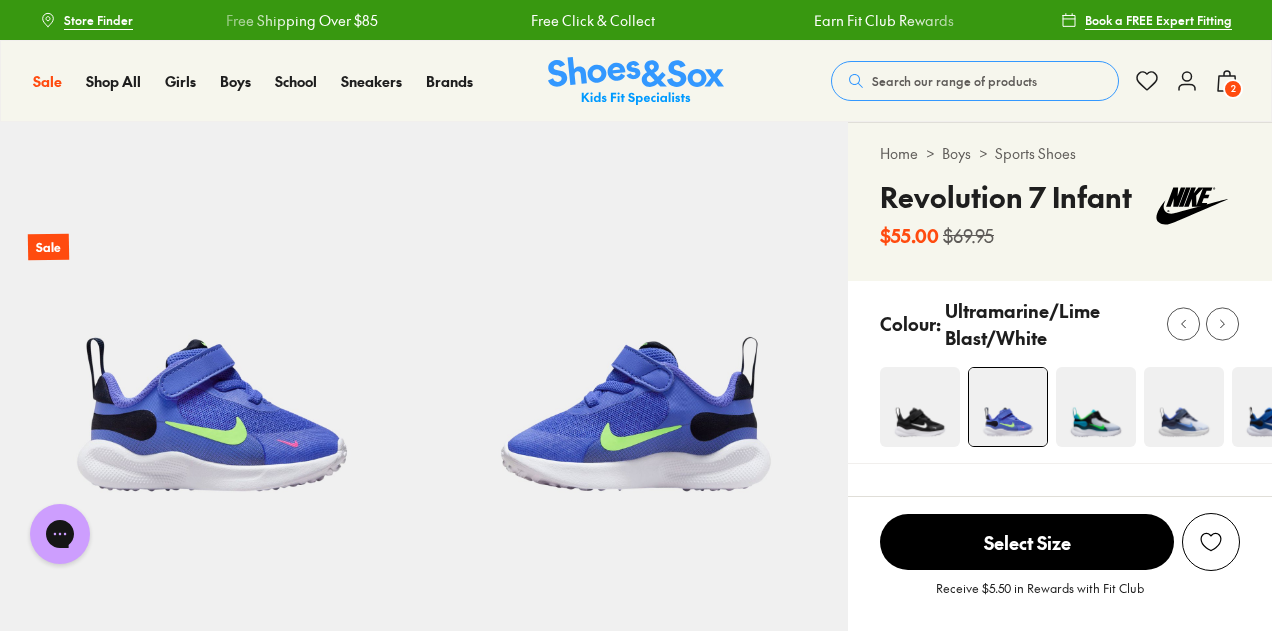 click at bounding box center (1272, 407) 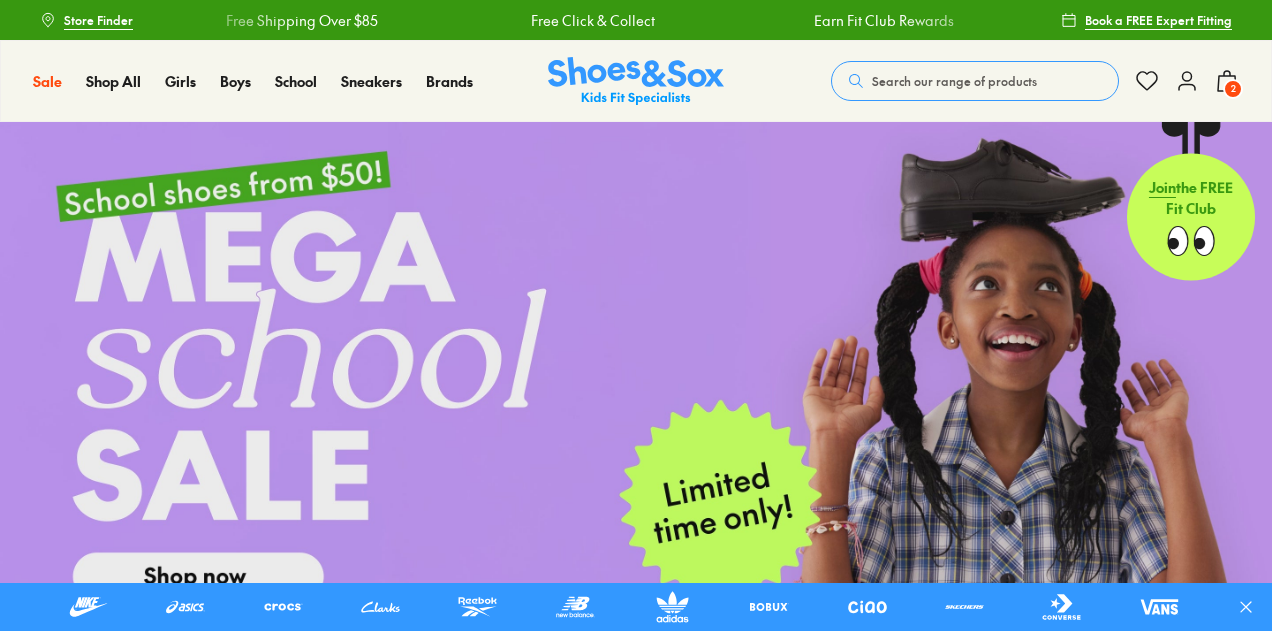 scroll, scrollTop: 0, scrollLeft: 0, axis: both 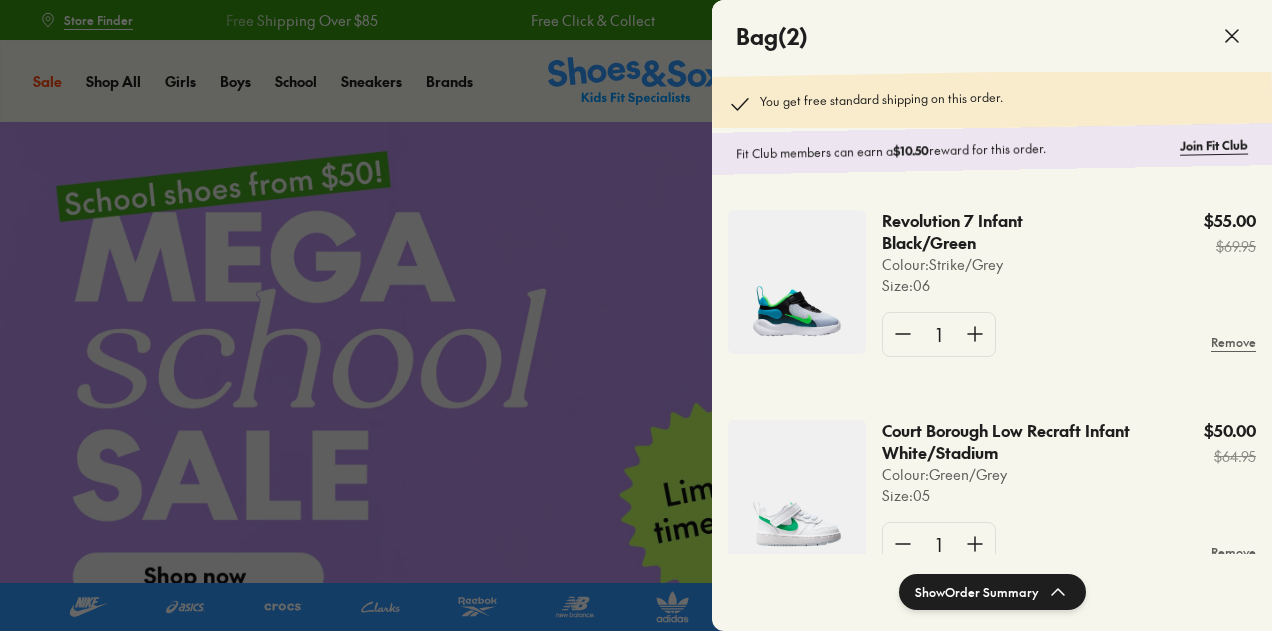 click on "Revolution 7 Infant Black/Green" 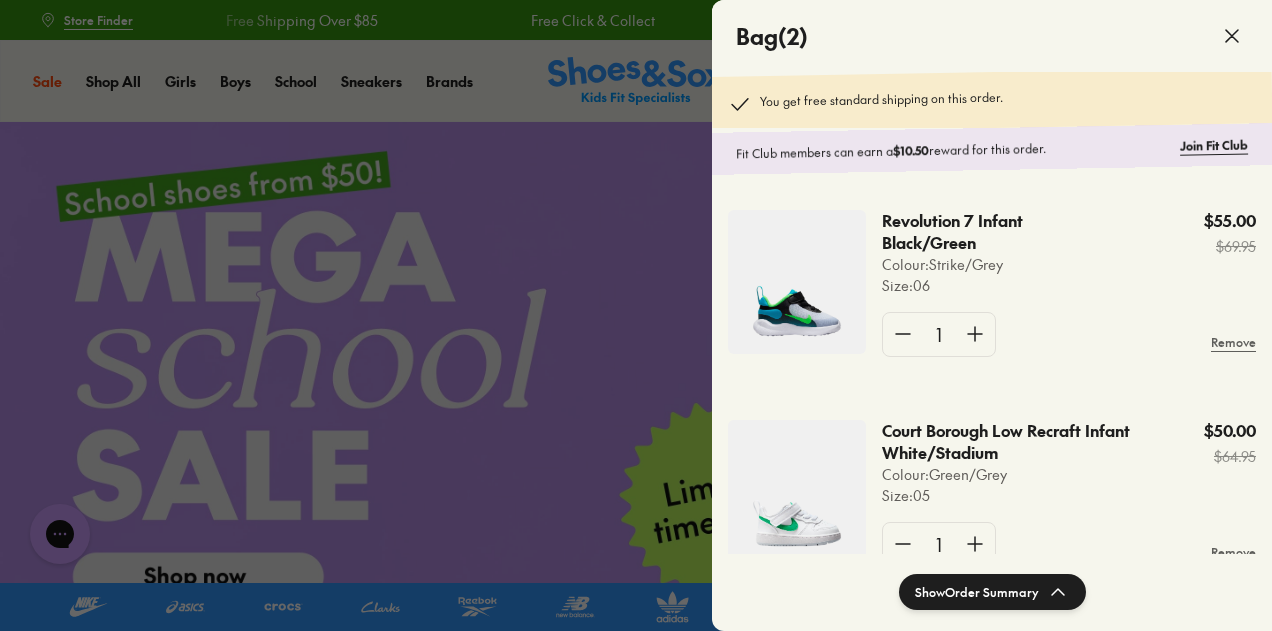 scroll, scrollTop: 0, scrollLeft: 0, axis: both 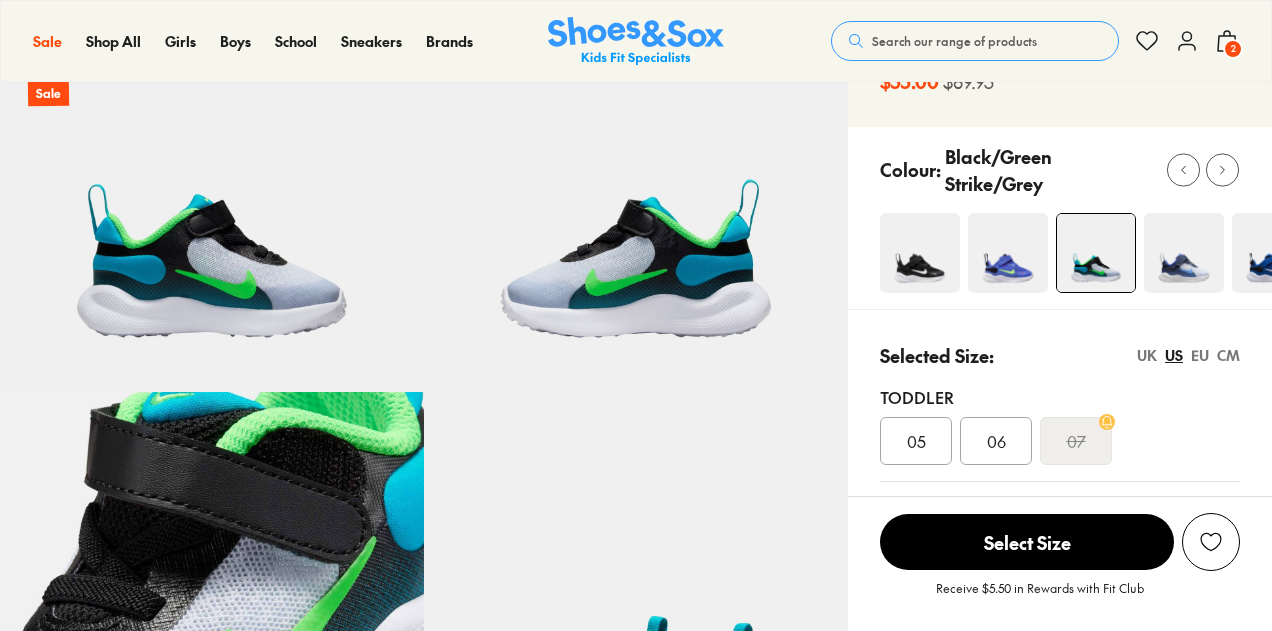 select on "*" 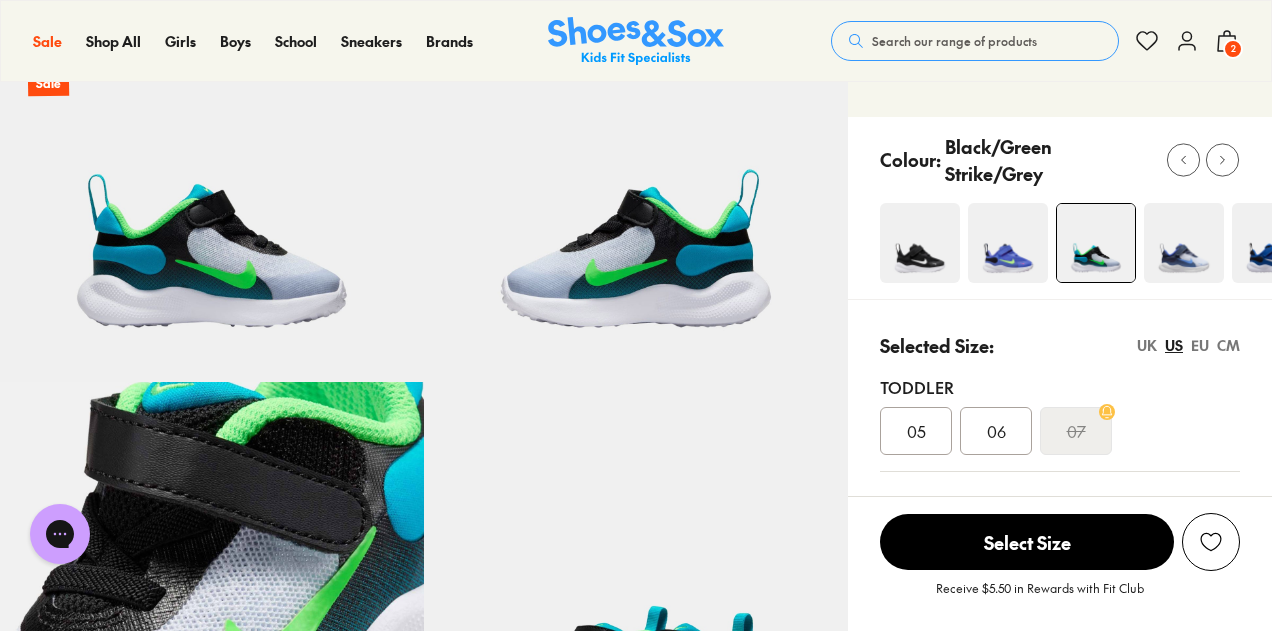 scroll, scrollTop: 0, scrollLeft: 0, axis: both 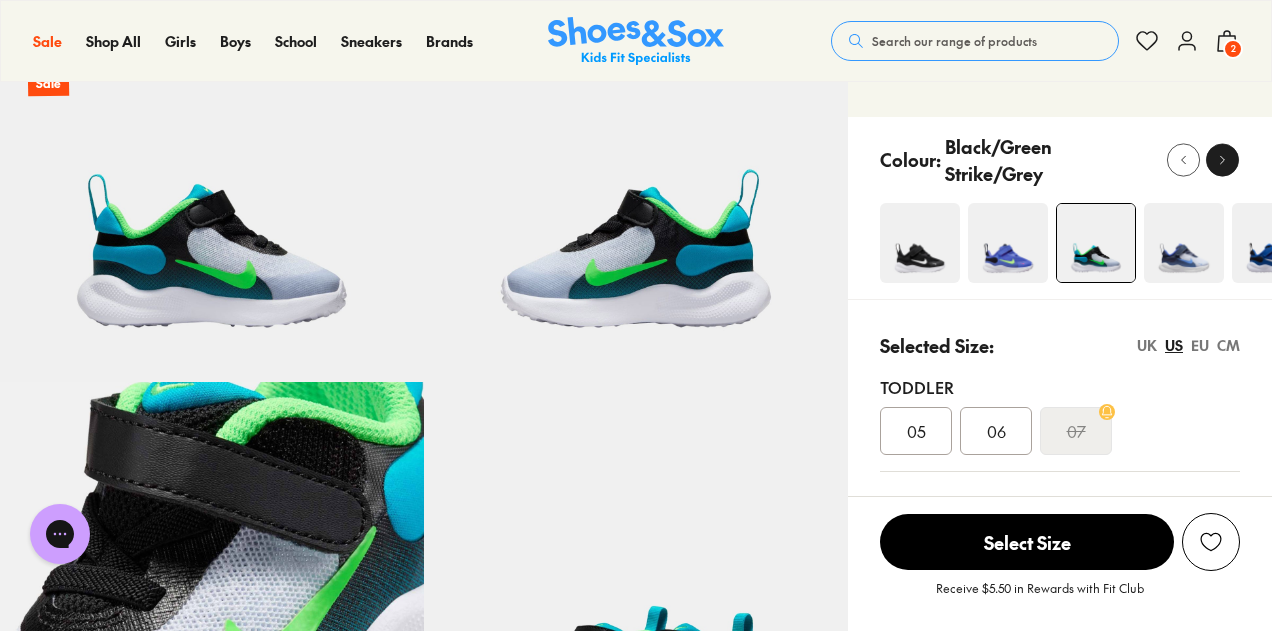 click at bounding box center [1222, 159] 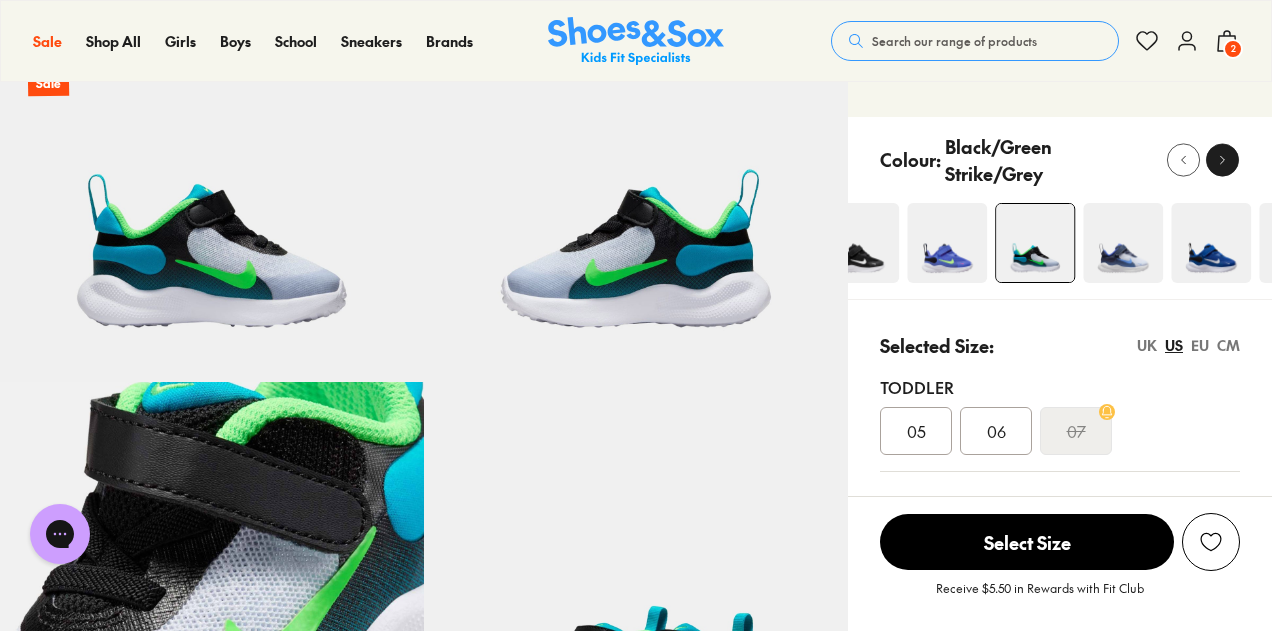 click 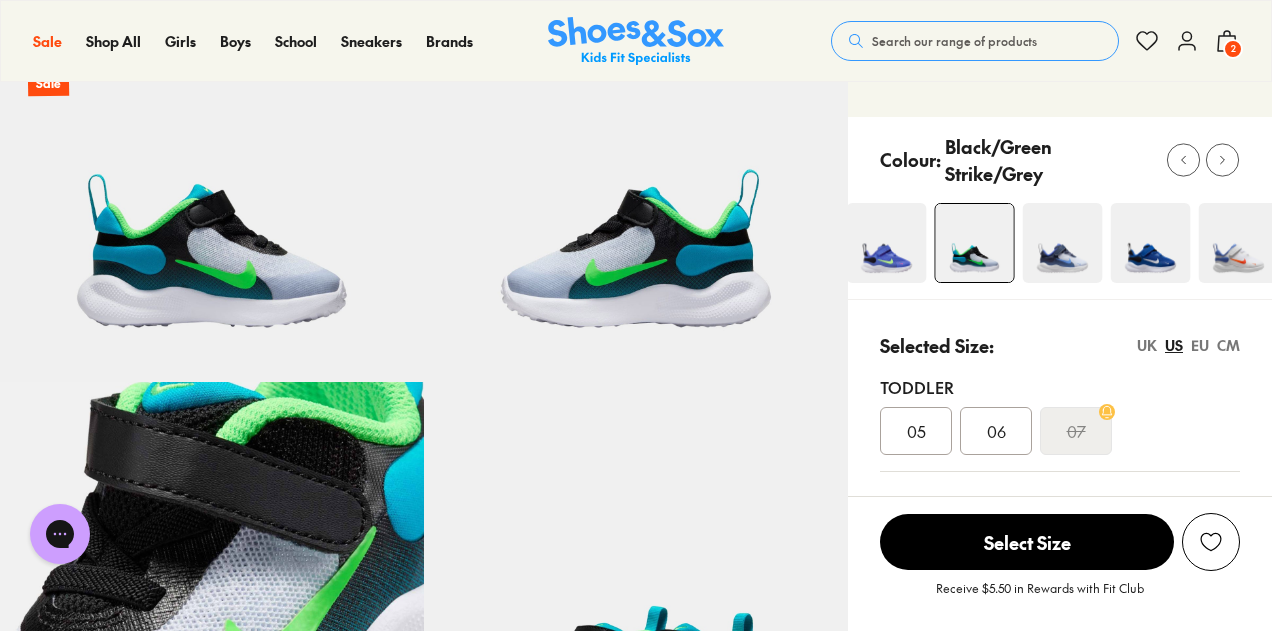 click at bounding box center [887, 243] 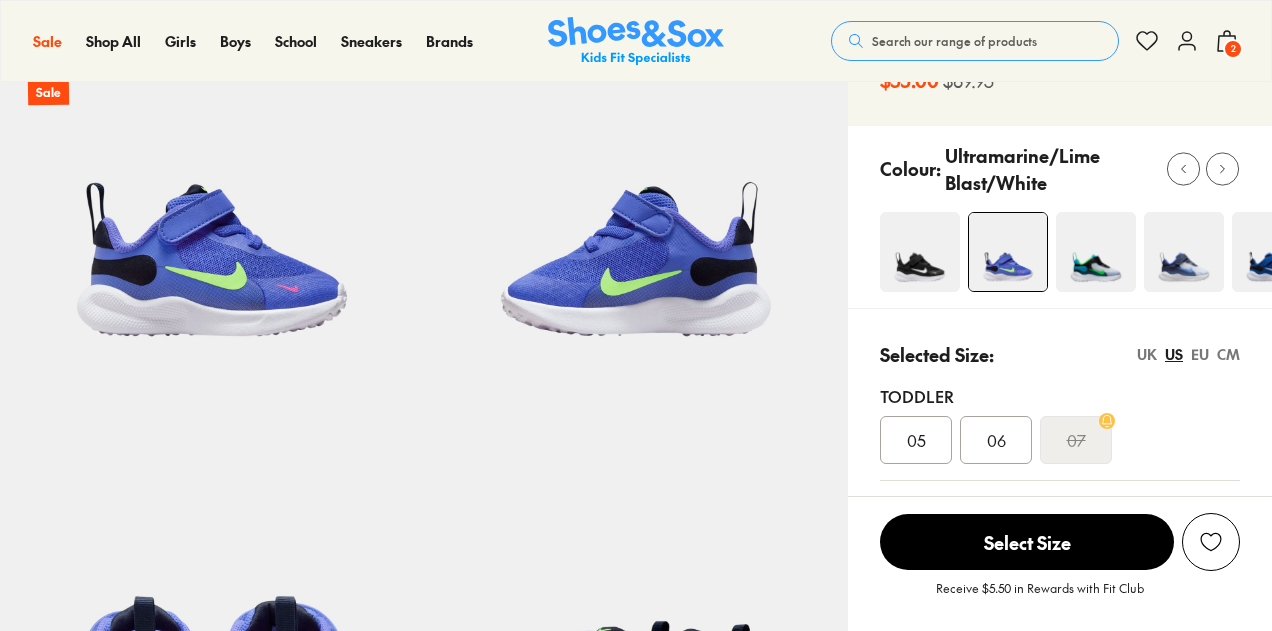 scroll, scrollTop: 156, scrollLeft: 0, axis: vertical 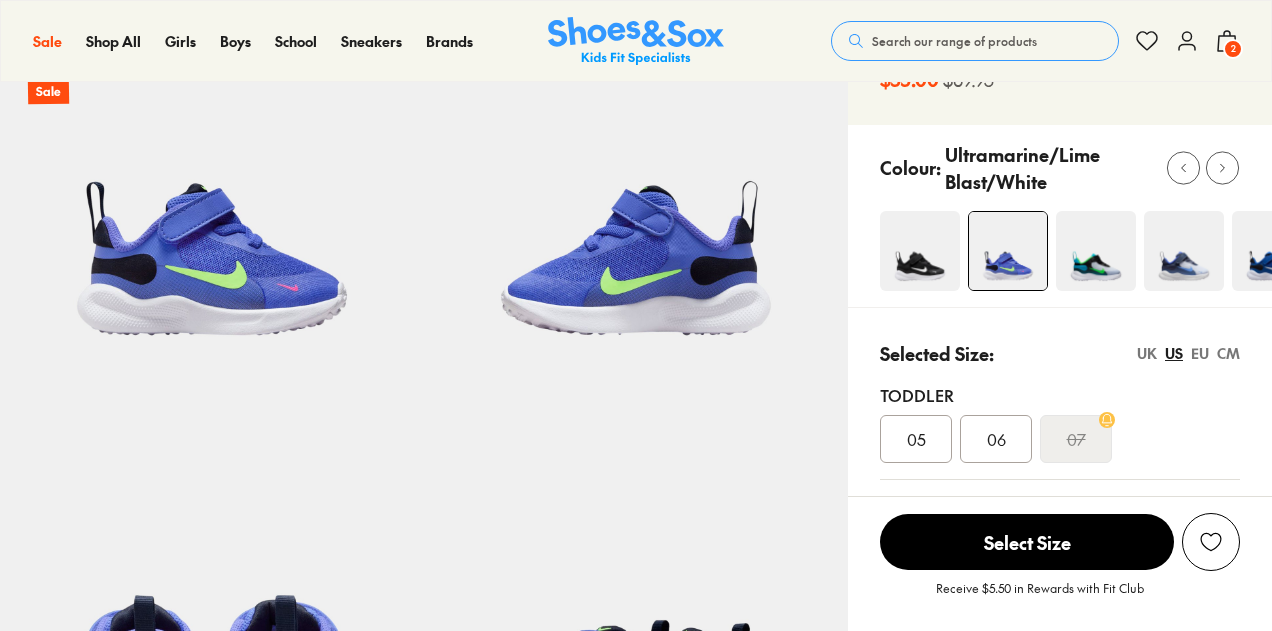 select on "*" 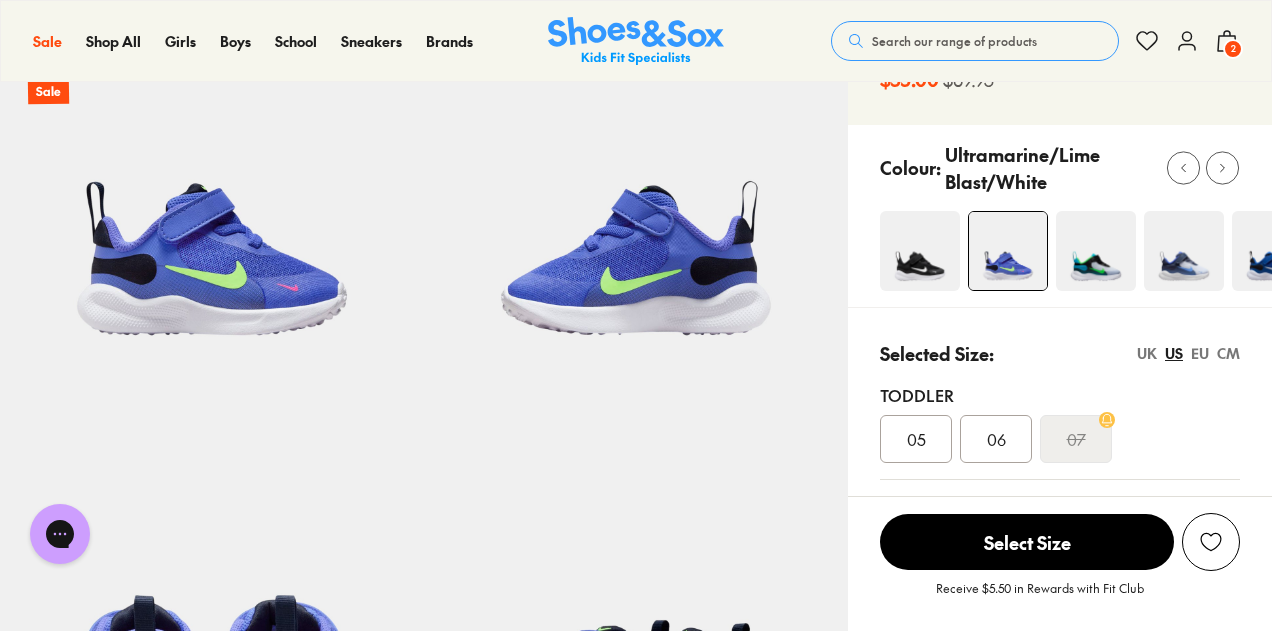 scroll, scrollTop: 157, scrollLeft: 0, axis: vertical 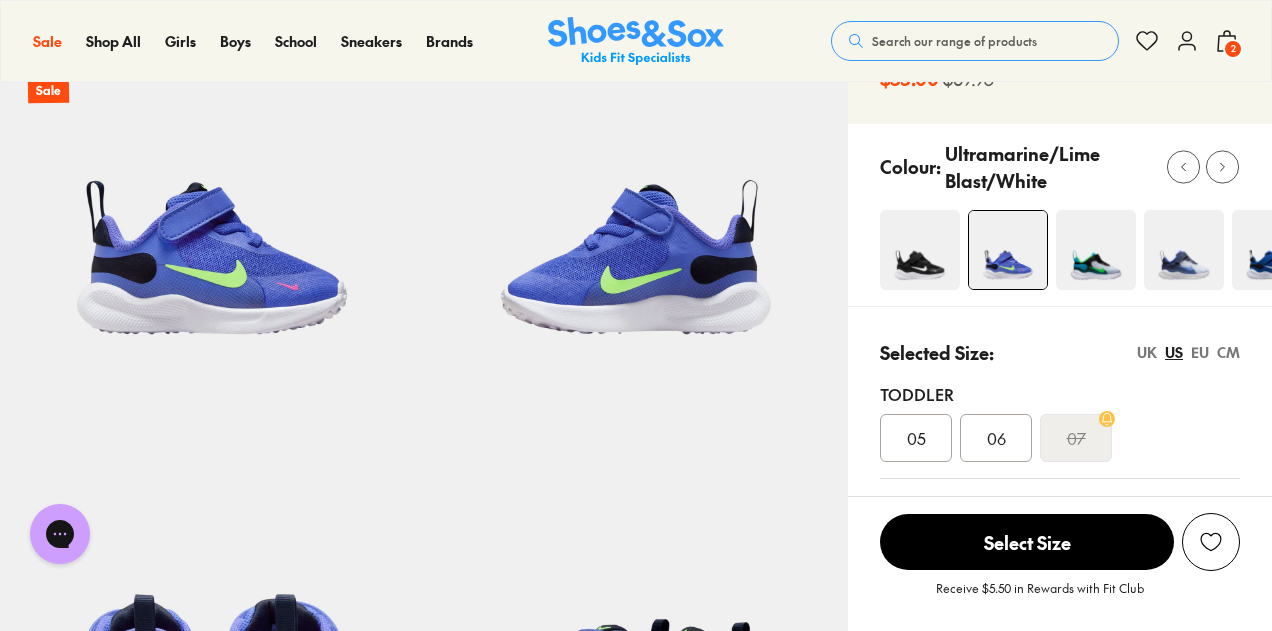 click on "Select Size" at bounding box center (1027, 542) 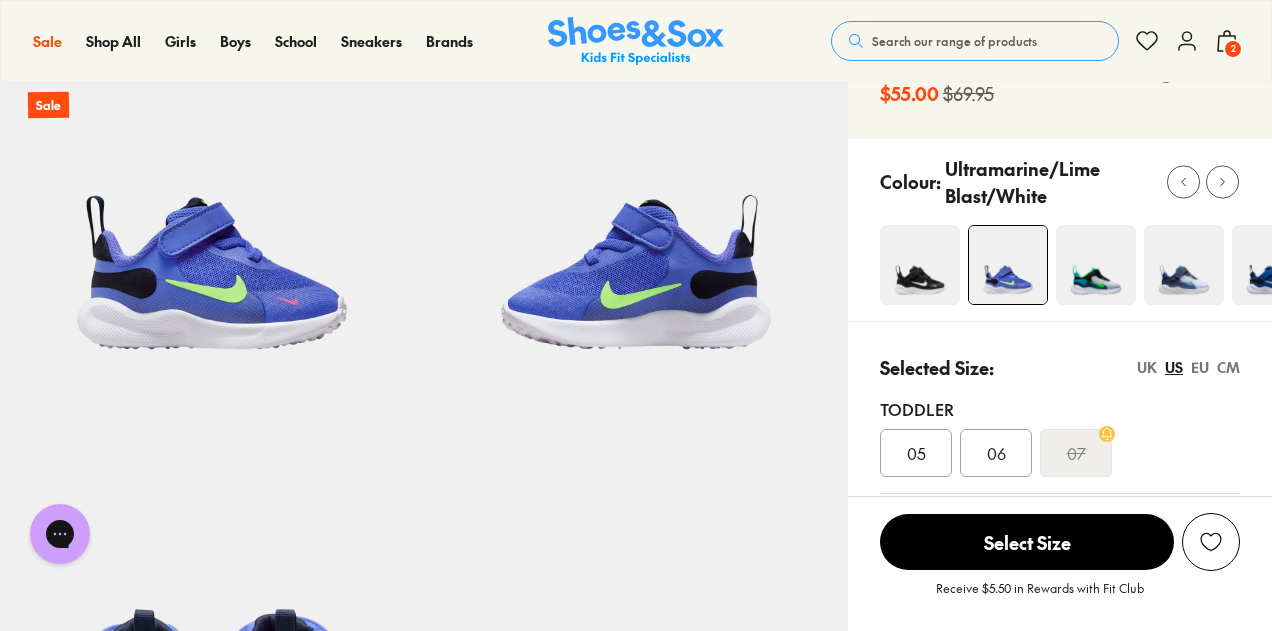 click on "05" at bounding box center (916, 453) 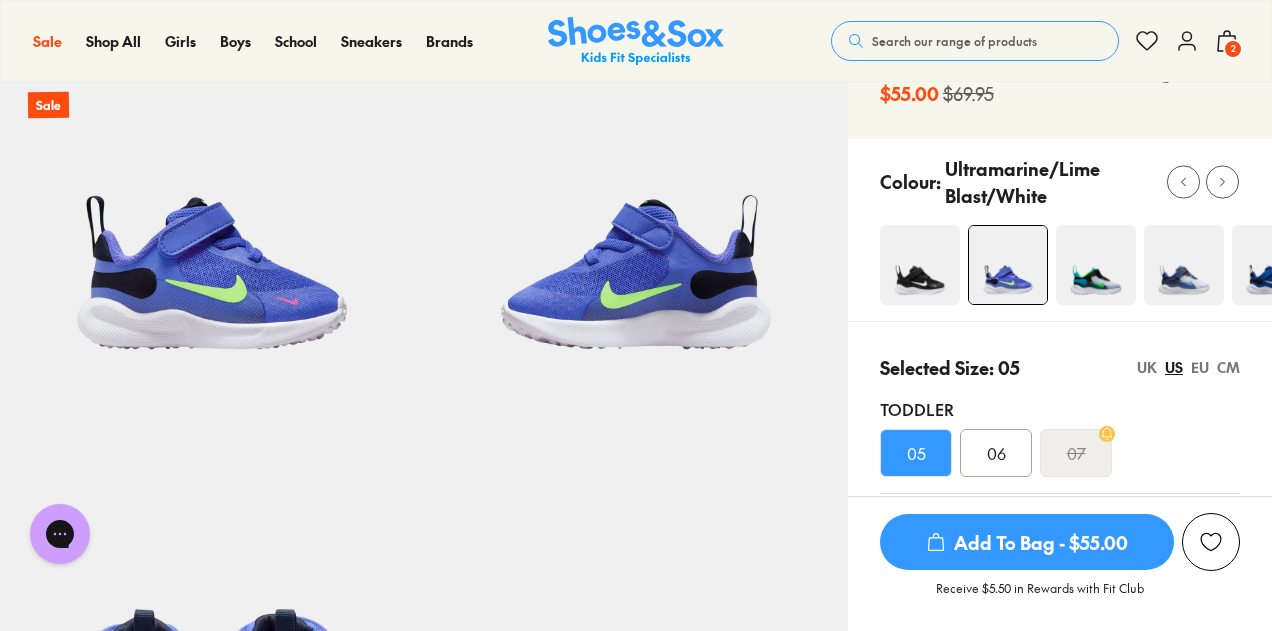 click on "Add To Bag - $55.00" at bounding box center (1027, 542) 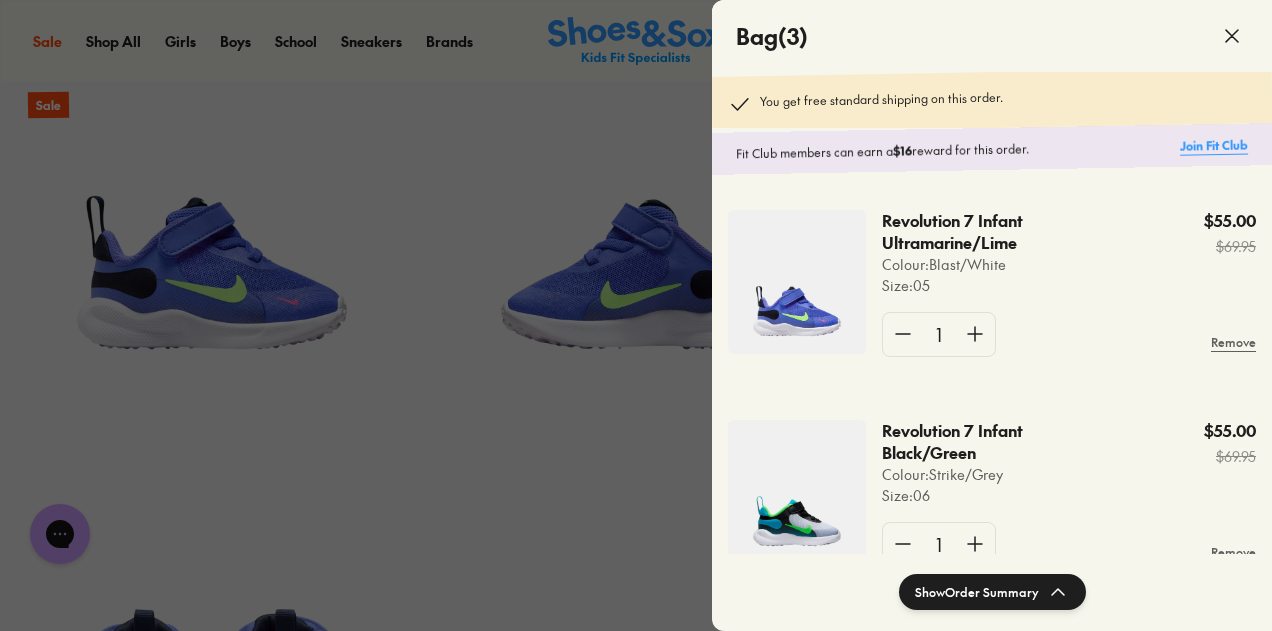 click on "Join Fit Club" 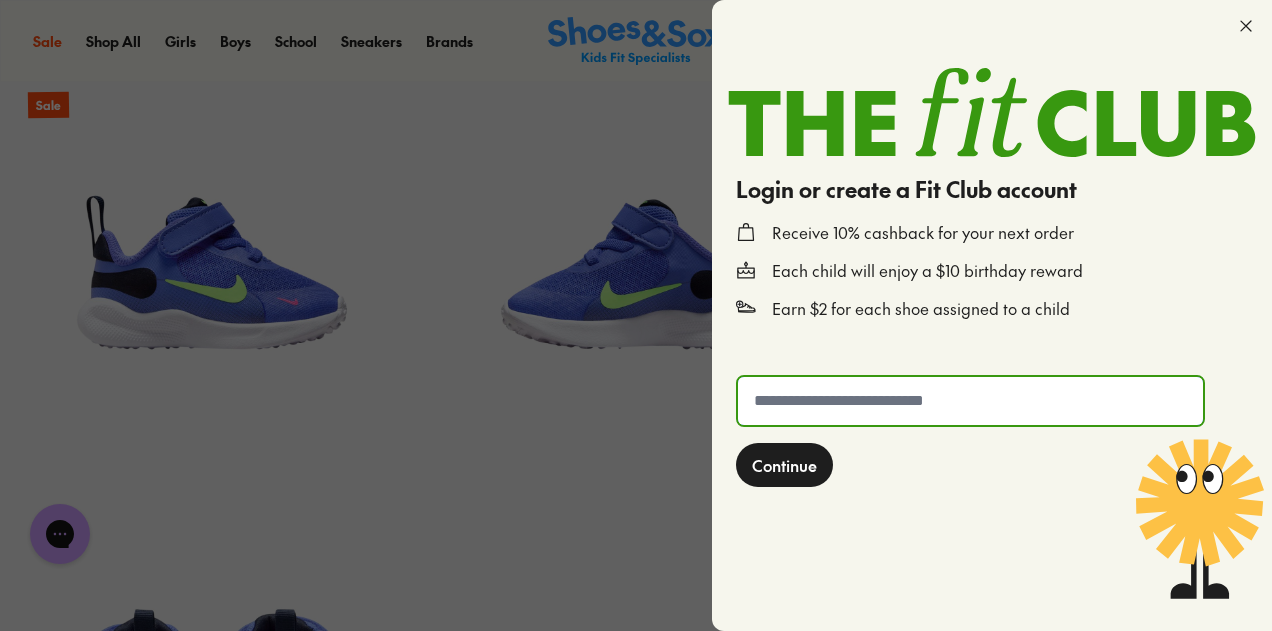 click 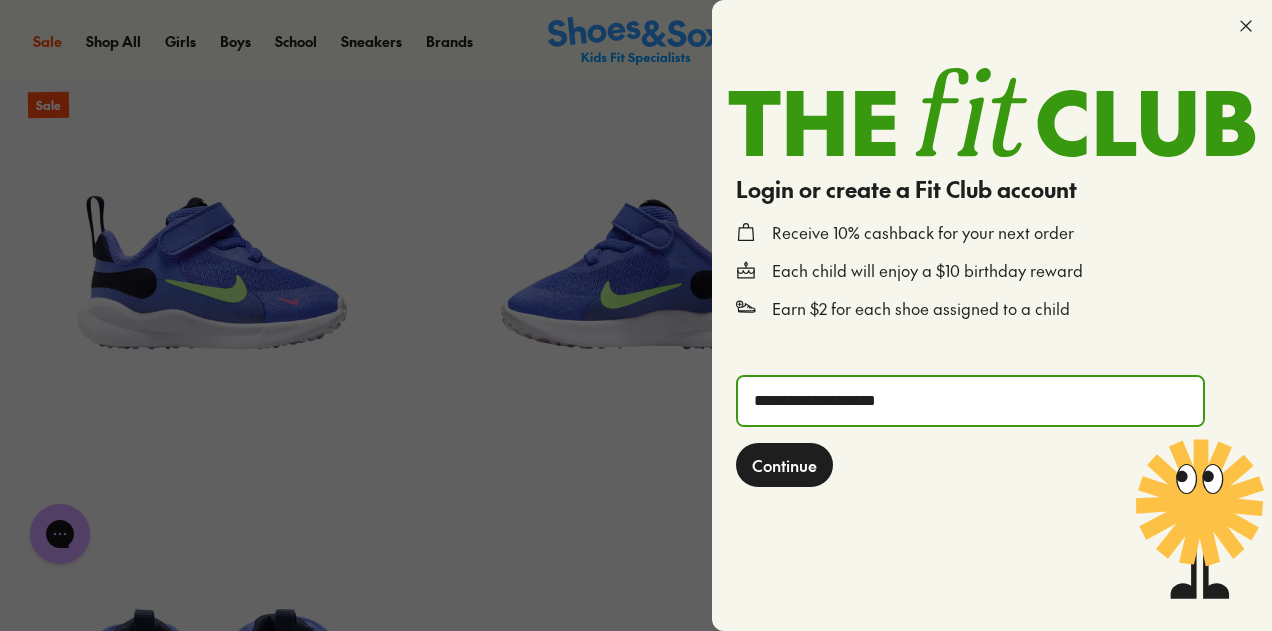 click on "Continue" 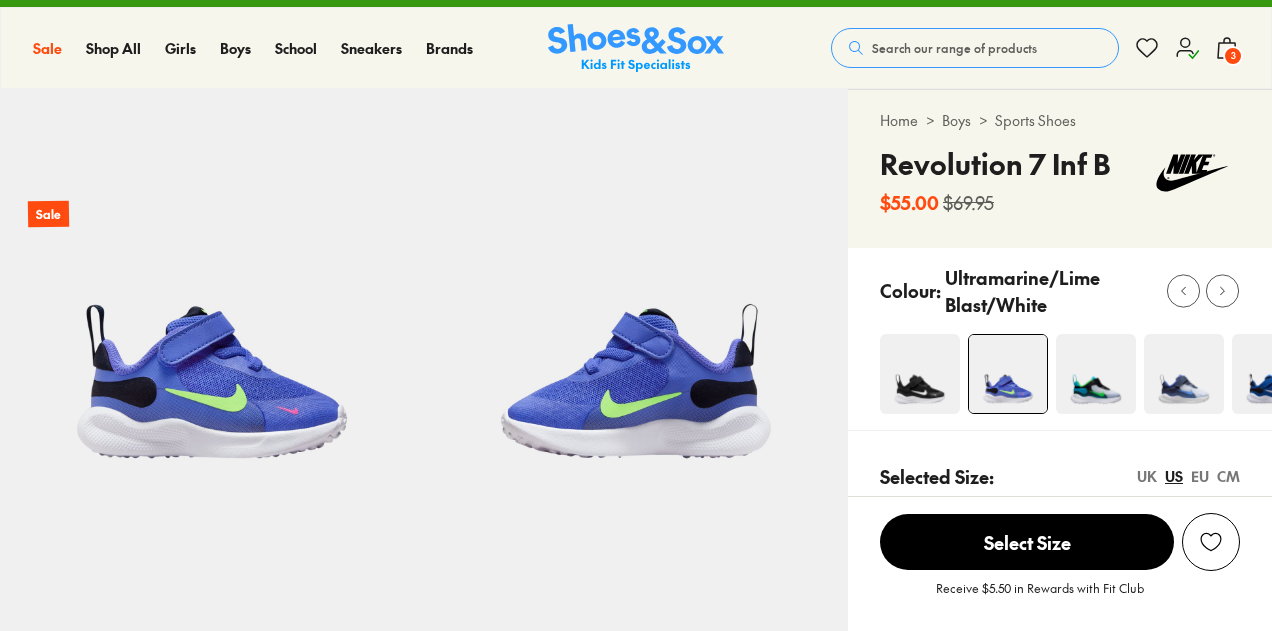 scroll, scrollTop: 0, scrollLeft: 0, axis: both 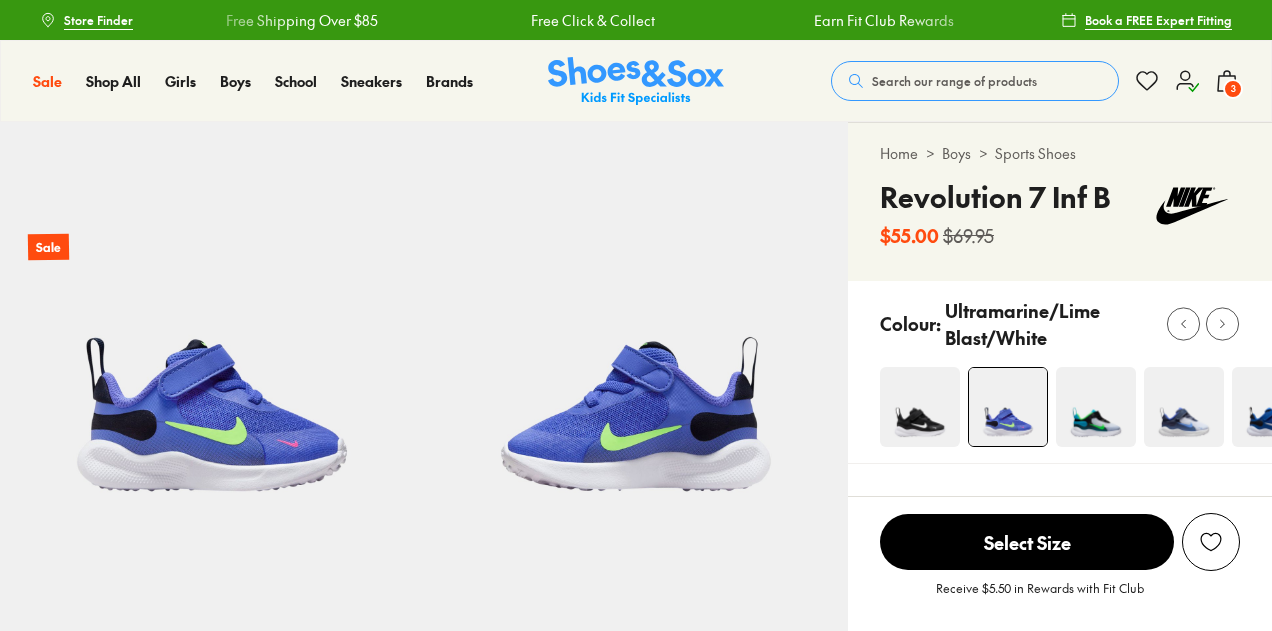 click 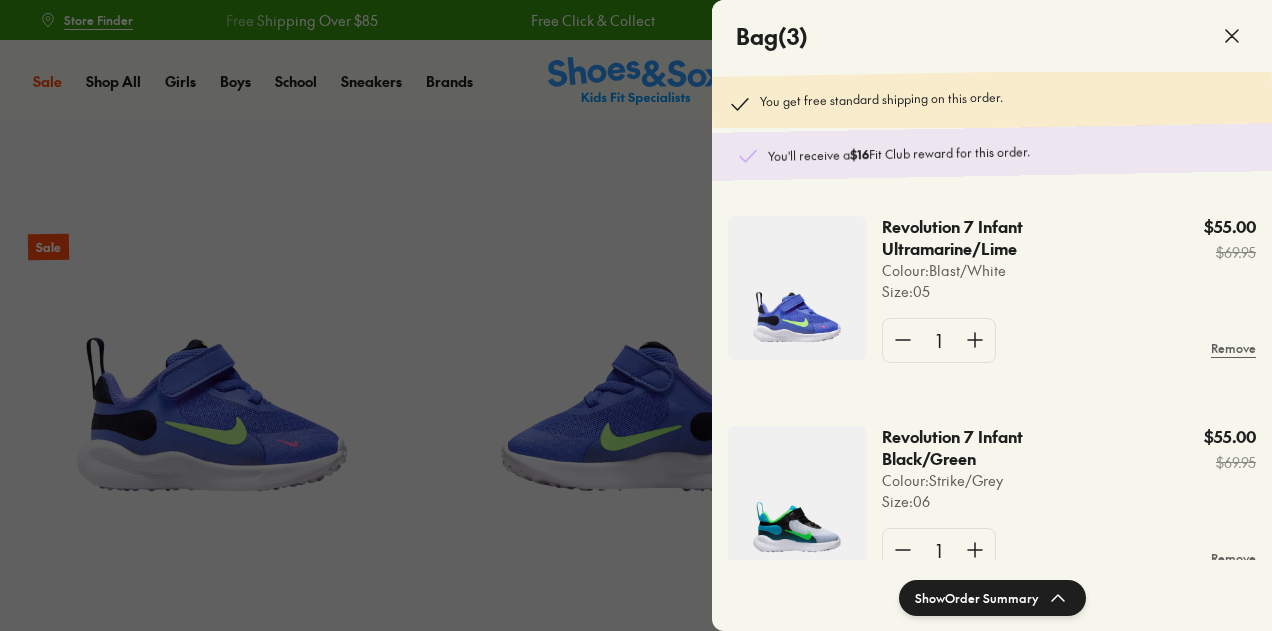 select on "*" 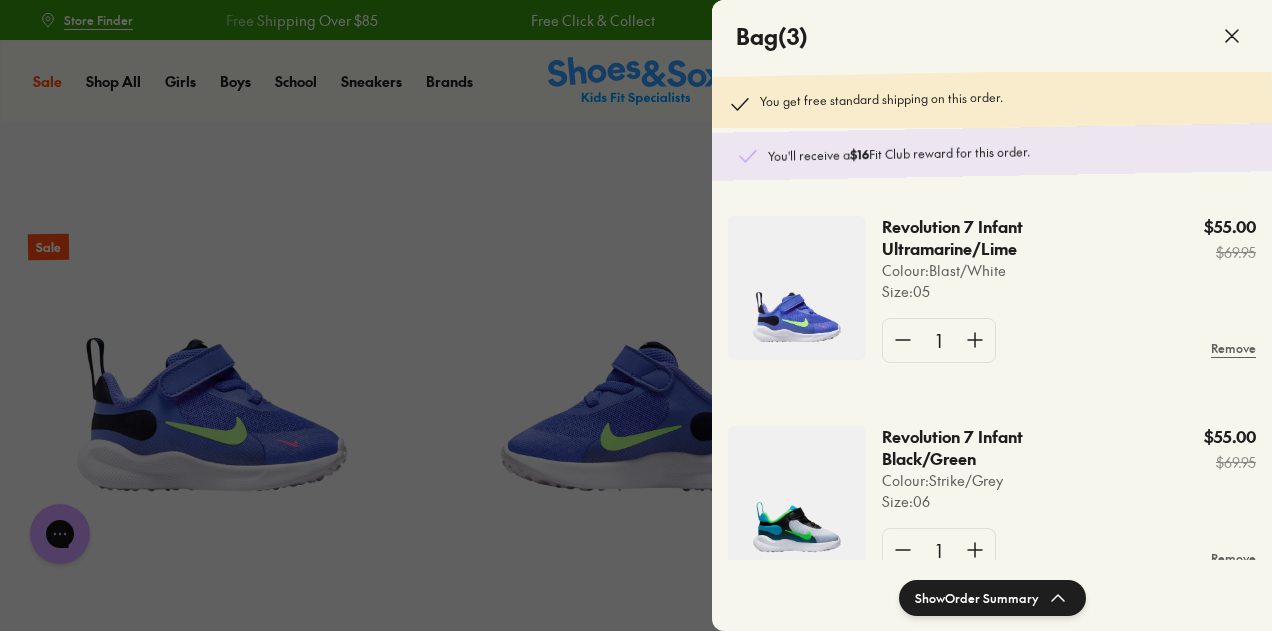 scroll, scrollTop: 0, scrollLeft: 0, axis: both 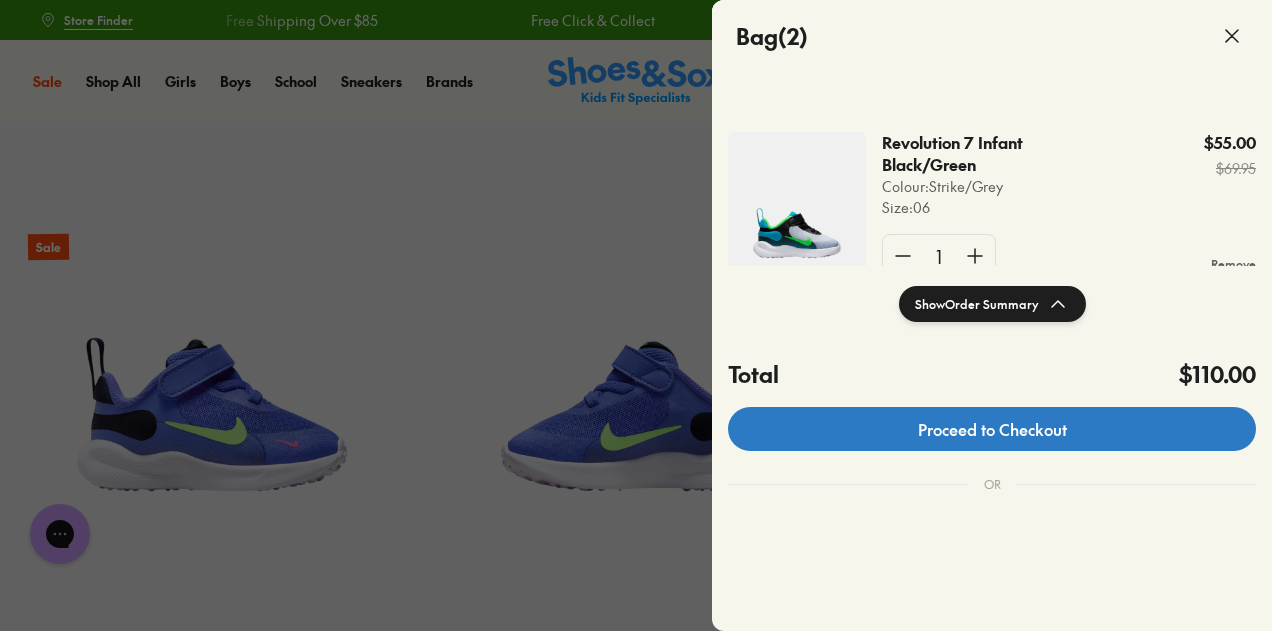click on "Proceed to Checkout" 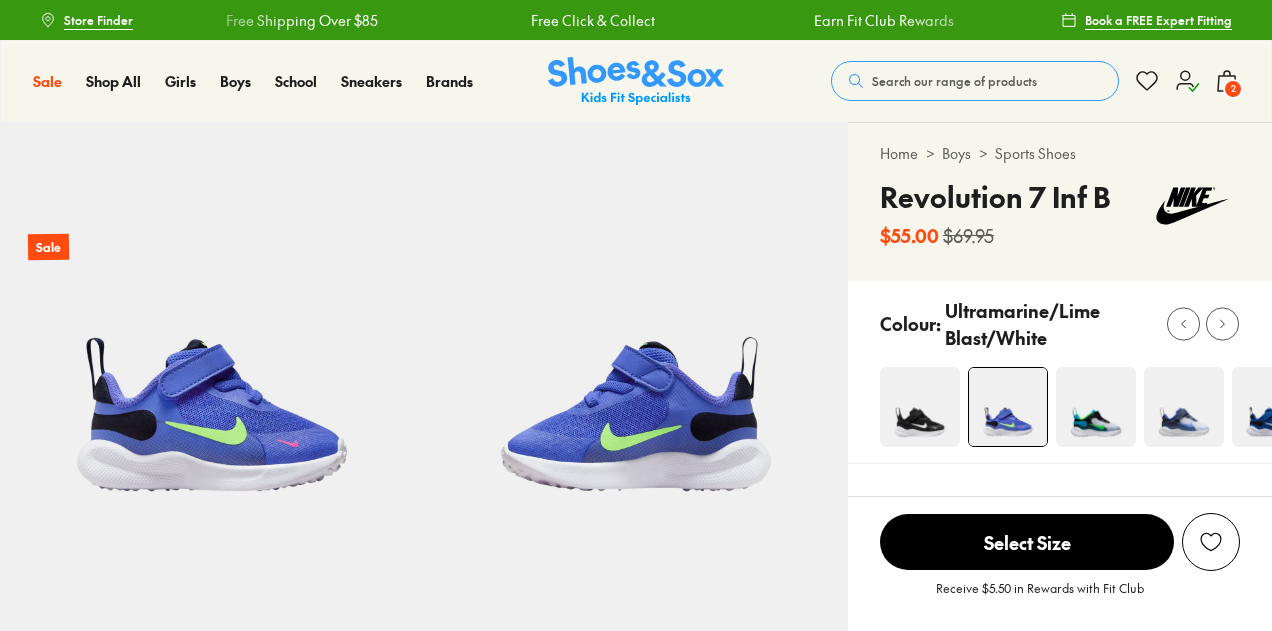 select on "*" 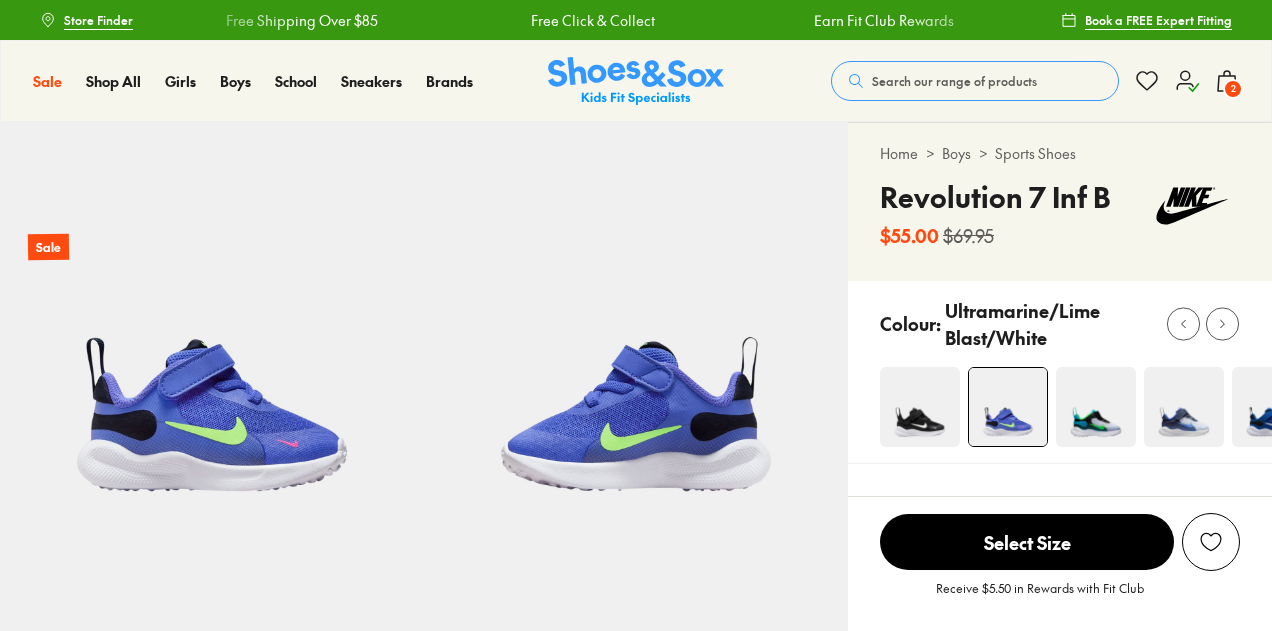 scroll, scrollTop: 142, scrollLeft: 0, axis: vertical 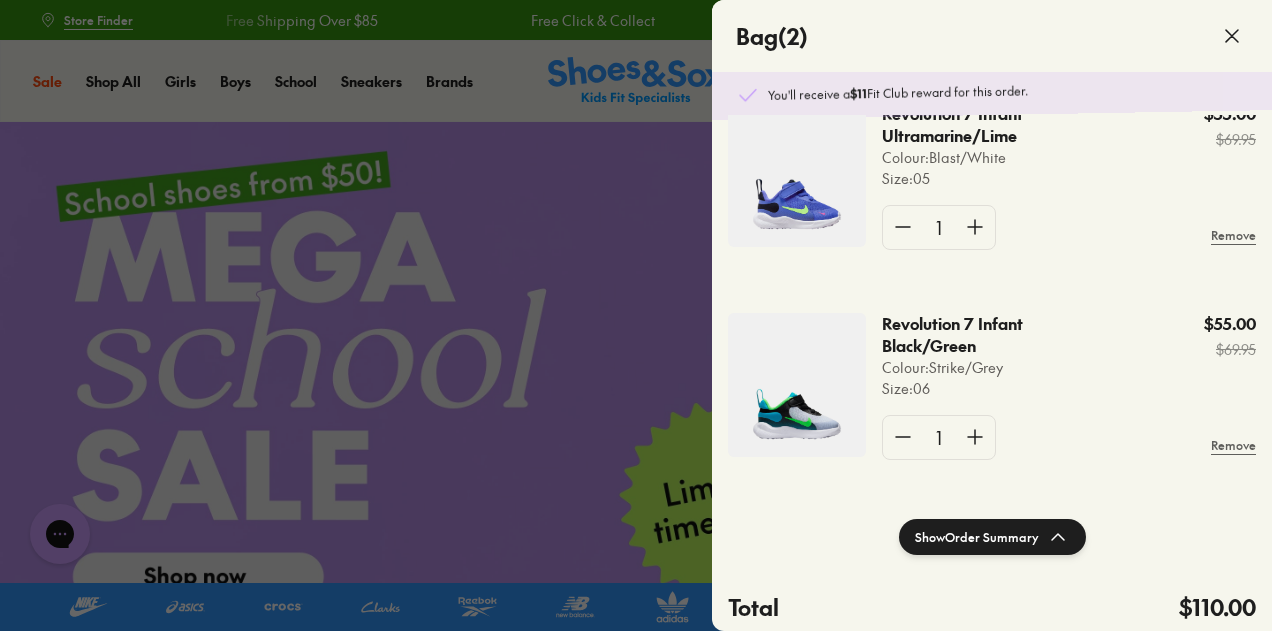 click on "Show  Order Summary" 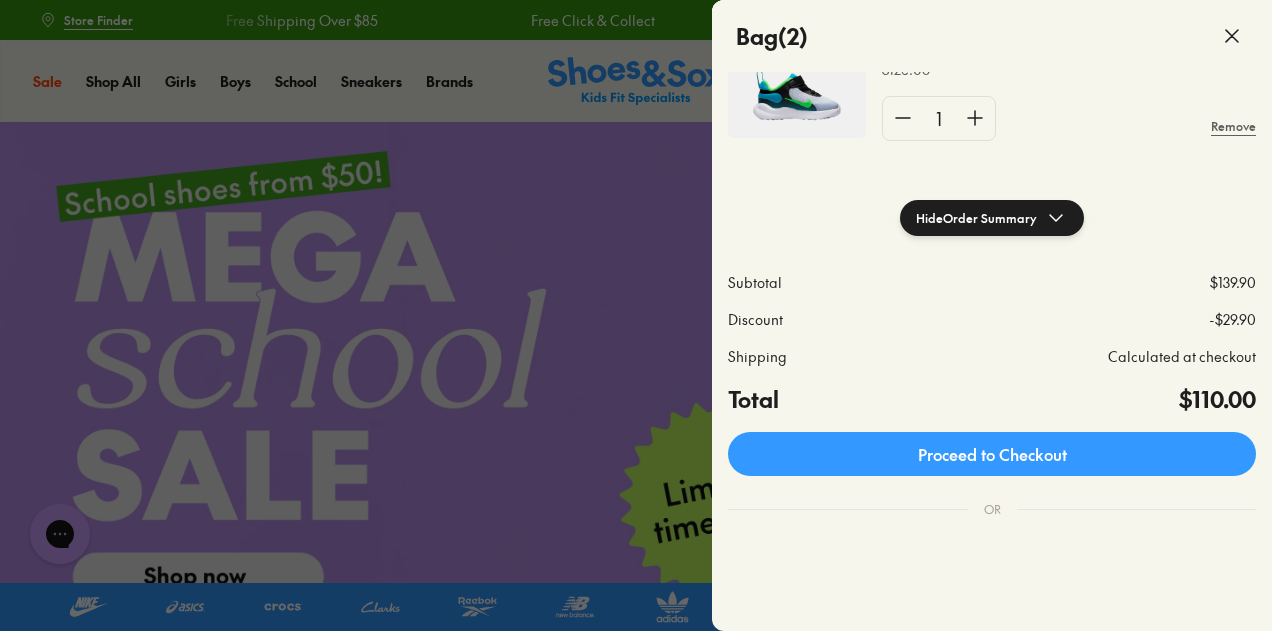 scroll, scrollTop: 423, scrollLeft: 0, axis: vertical 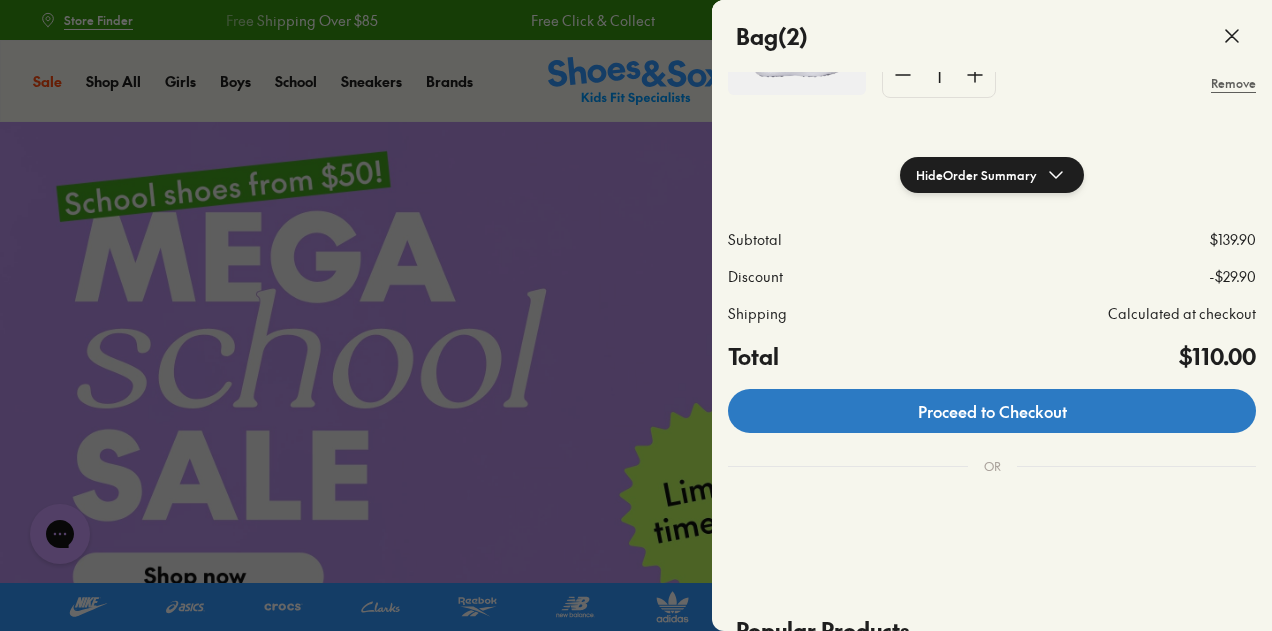 click on "Proceed to Checkout" 